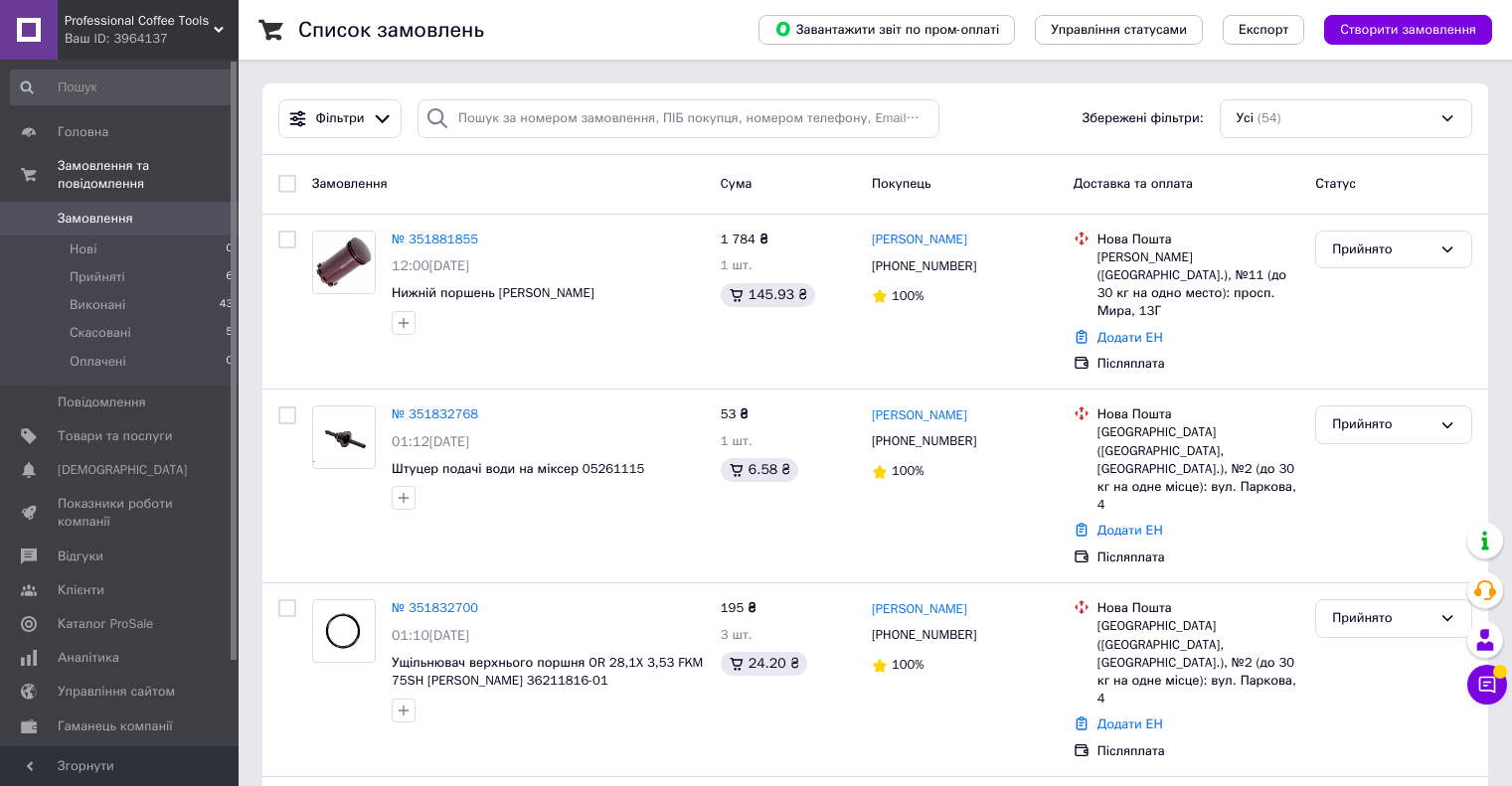 scroll, scrollTop: 0, scrollLeft: 0, axis: both 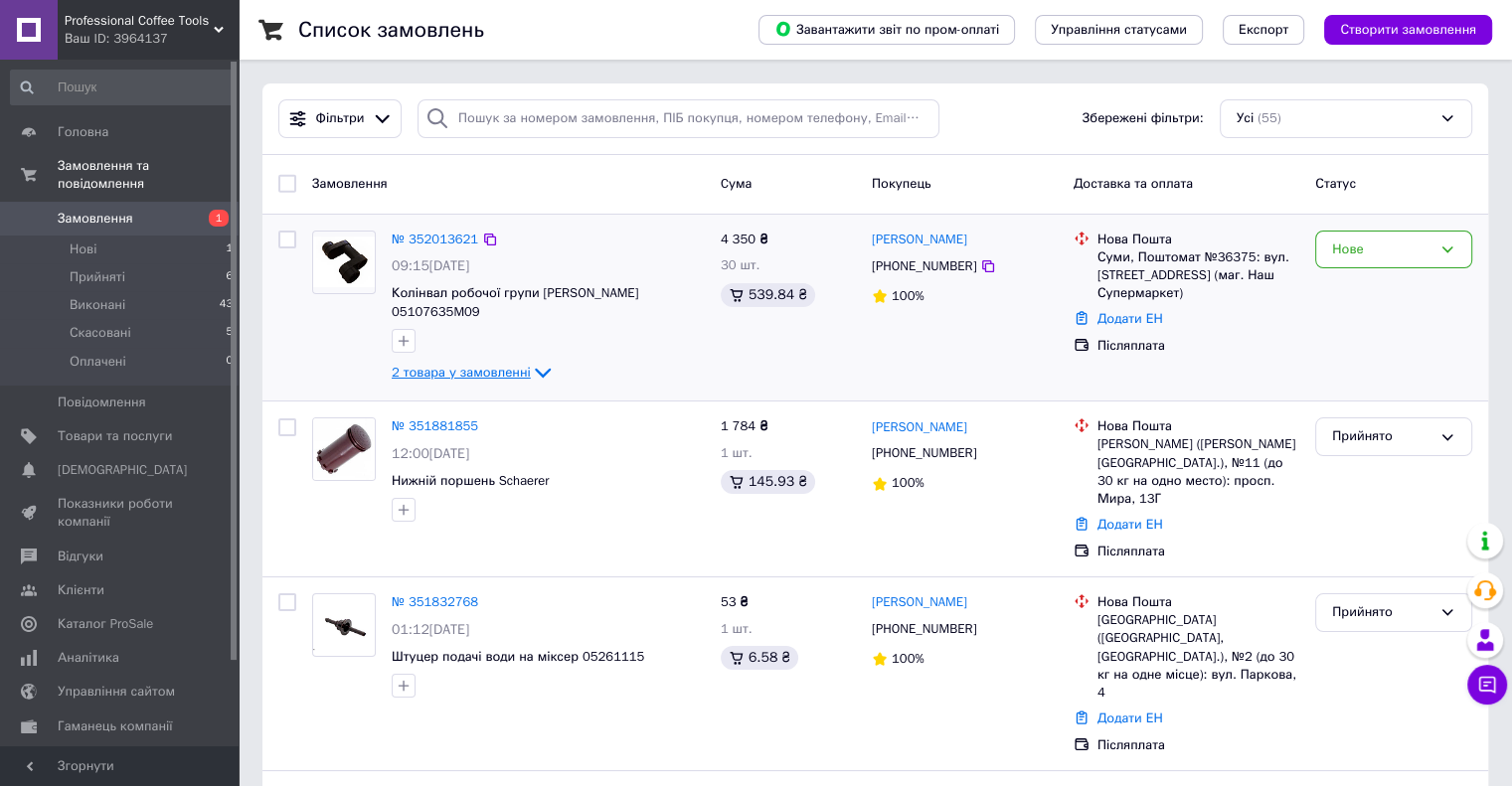 click 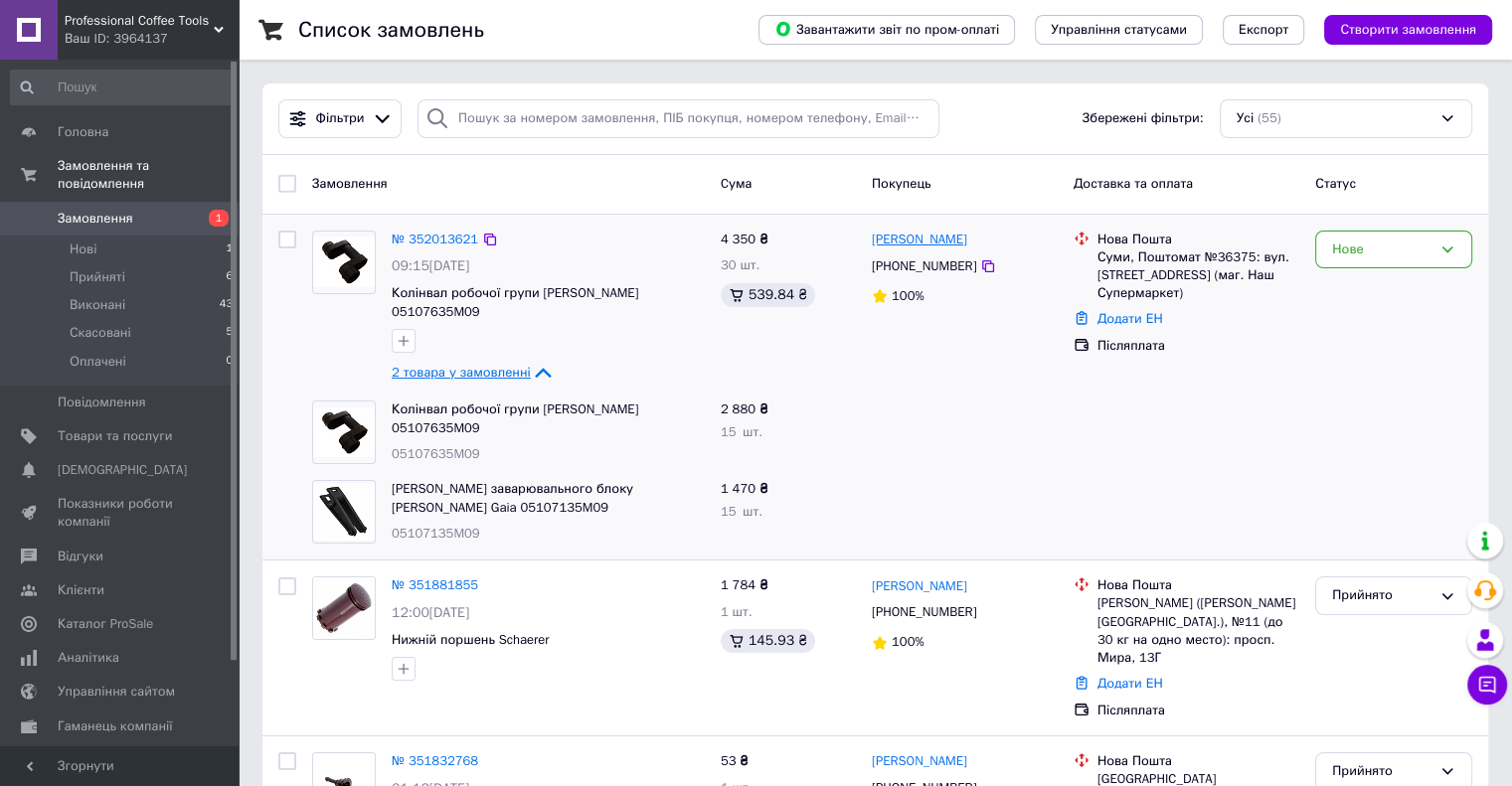 click on "Олександр Богач" at bounding box center (920, 239) 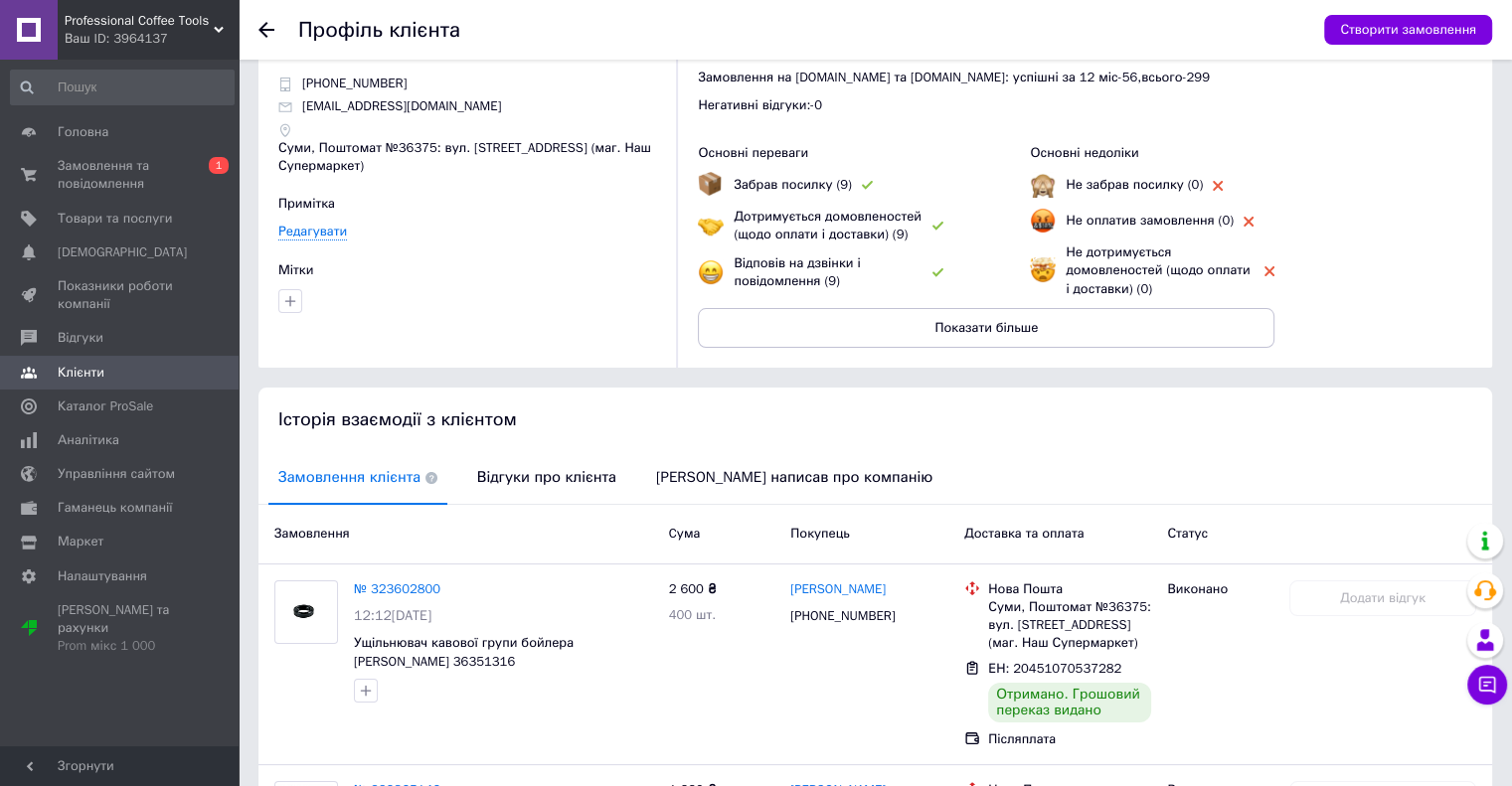 scroll, scrollTop: 99, scrollLeft: 0, axis: vertical 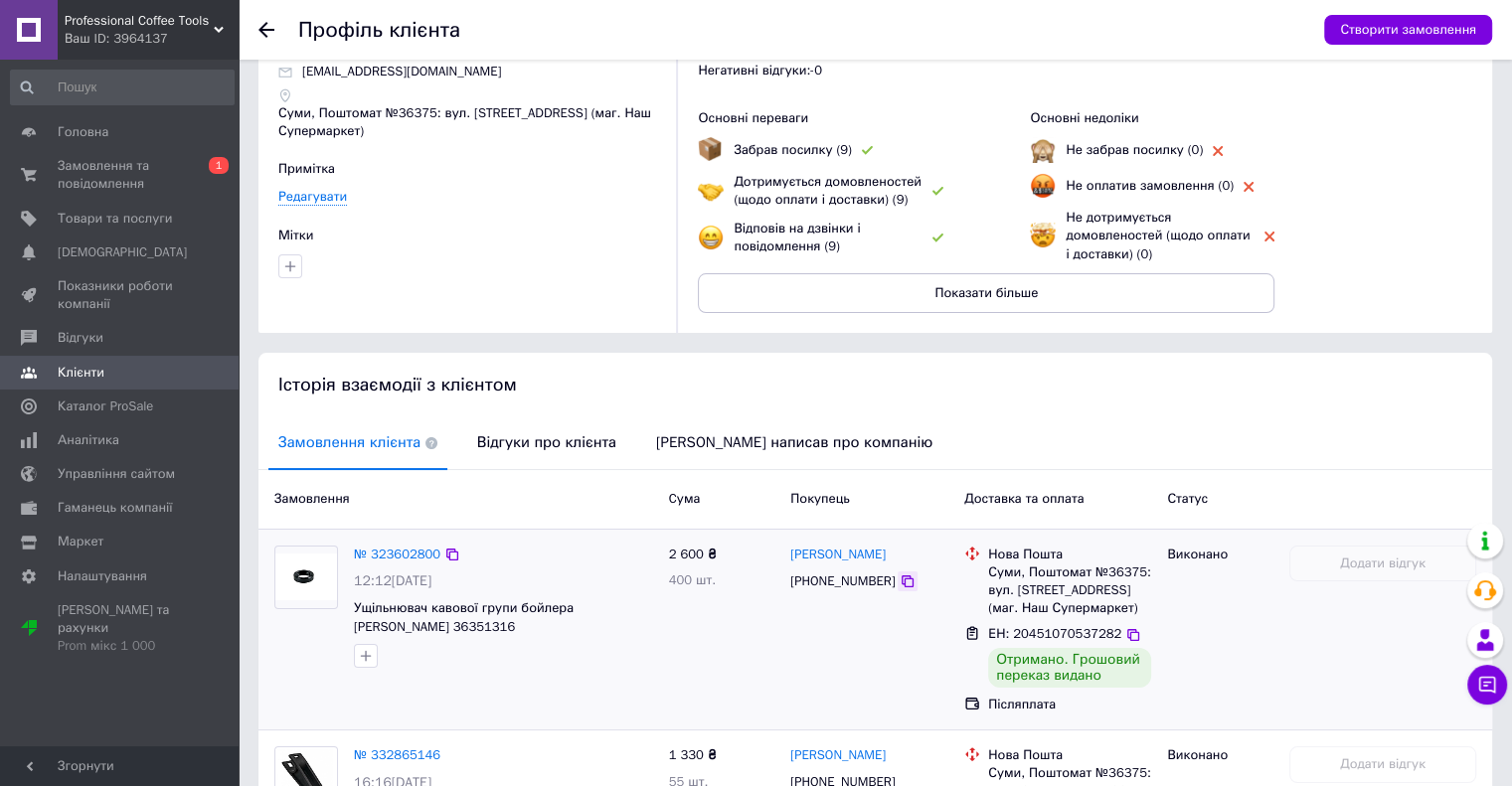 click 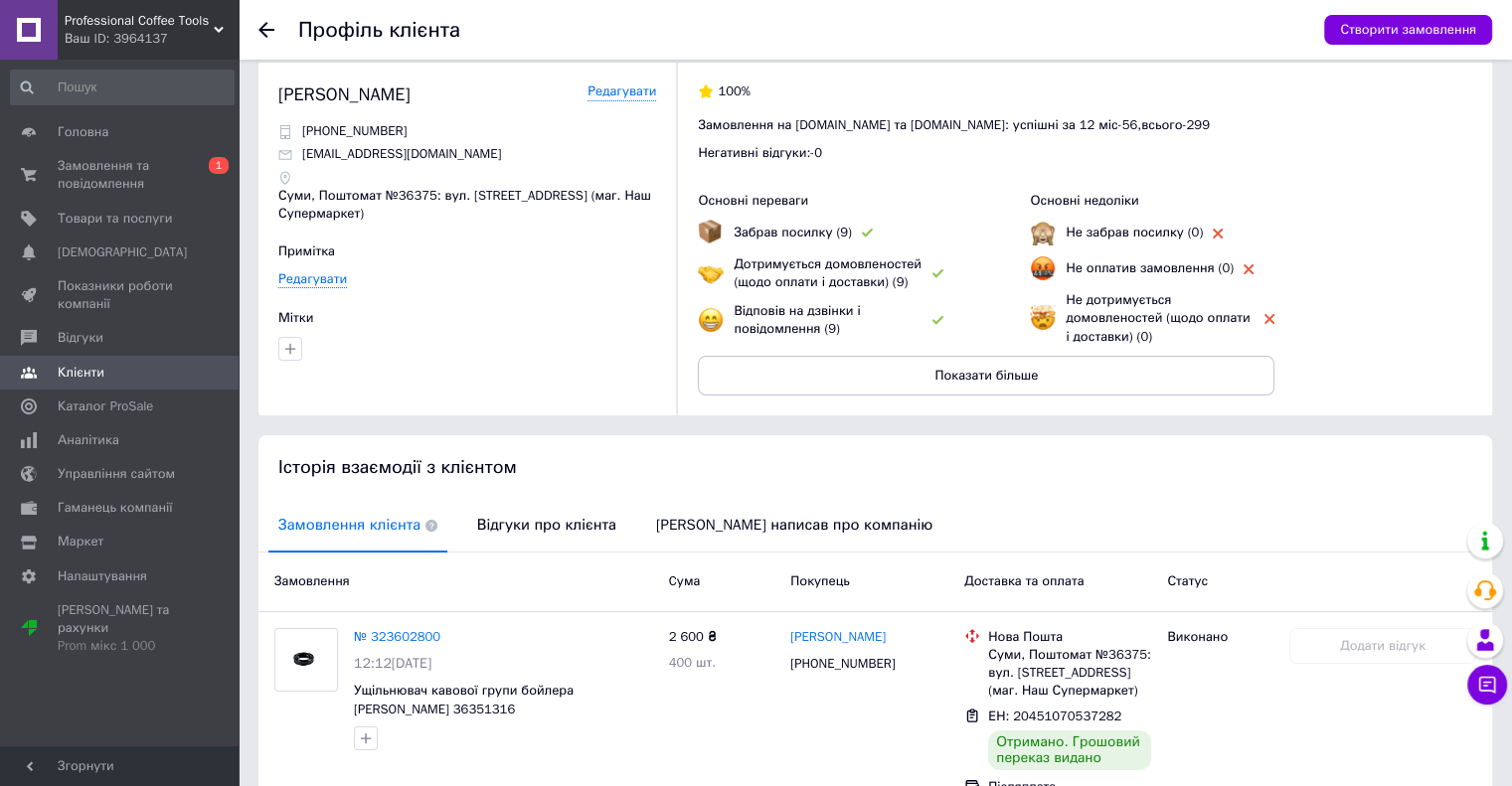 scroll, scrollTop: 0, scrollLeft: 0, axis: both 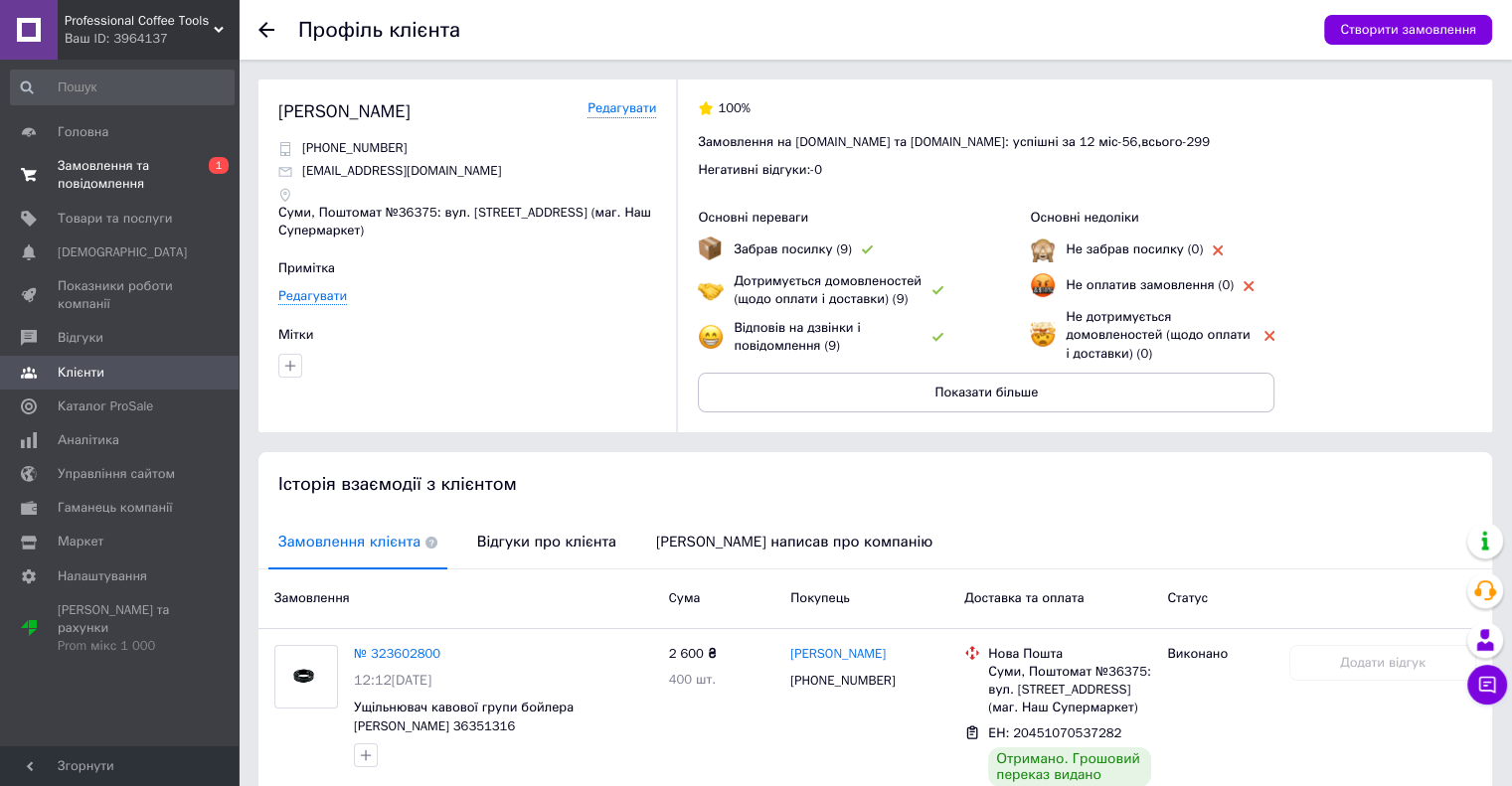 click on "Замовлення та повідомлення" at bounding box center [120, 175] 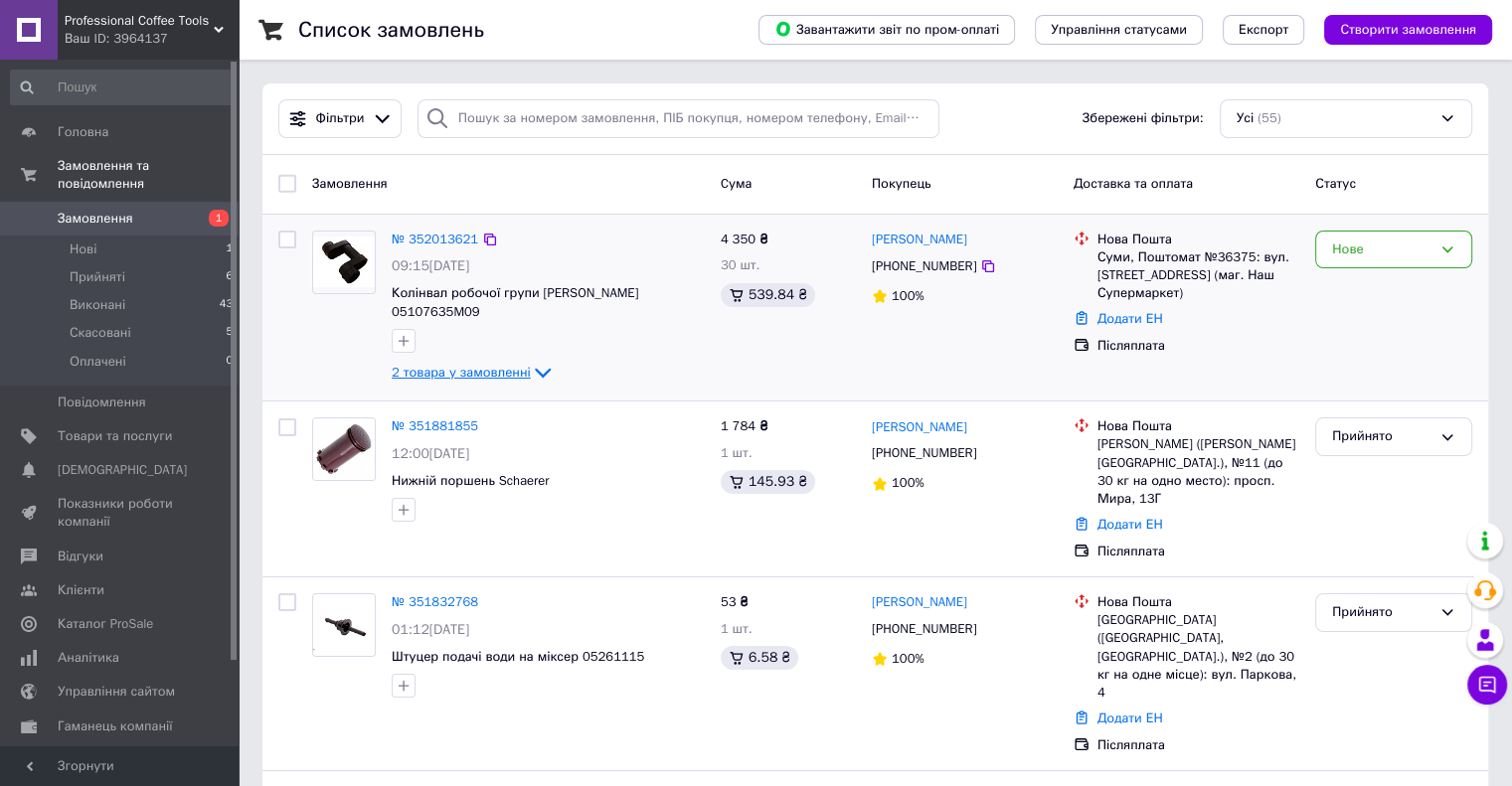 click 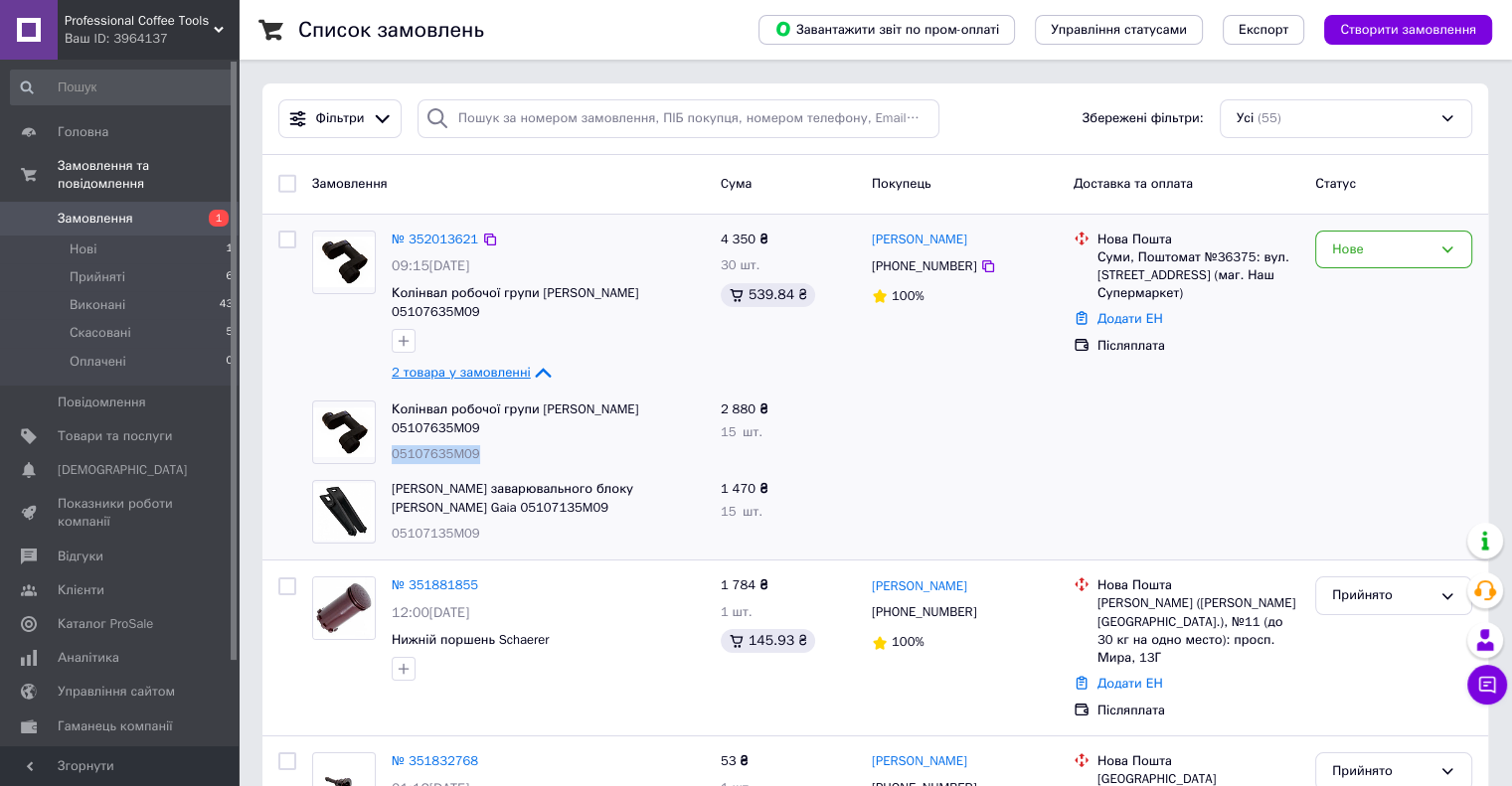 drag, startPoint x: 469, startPoint y: 415, endPoint x: 390, endPoint y: 420, distance: 79.1581 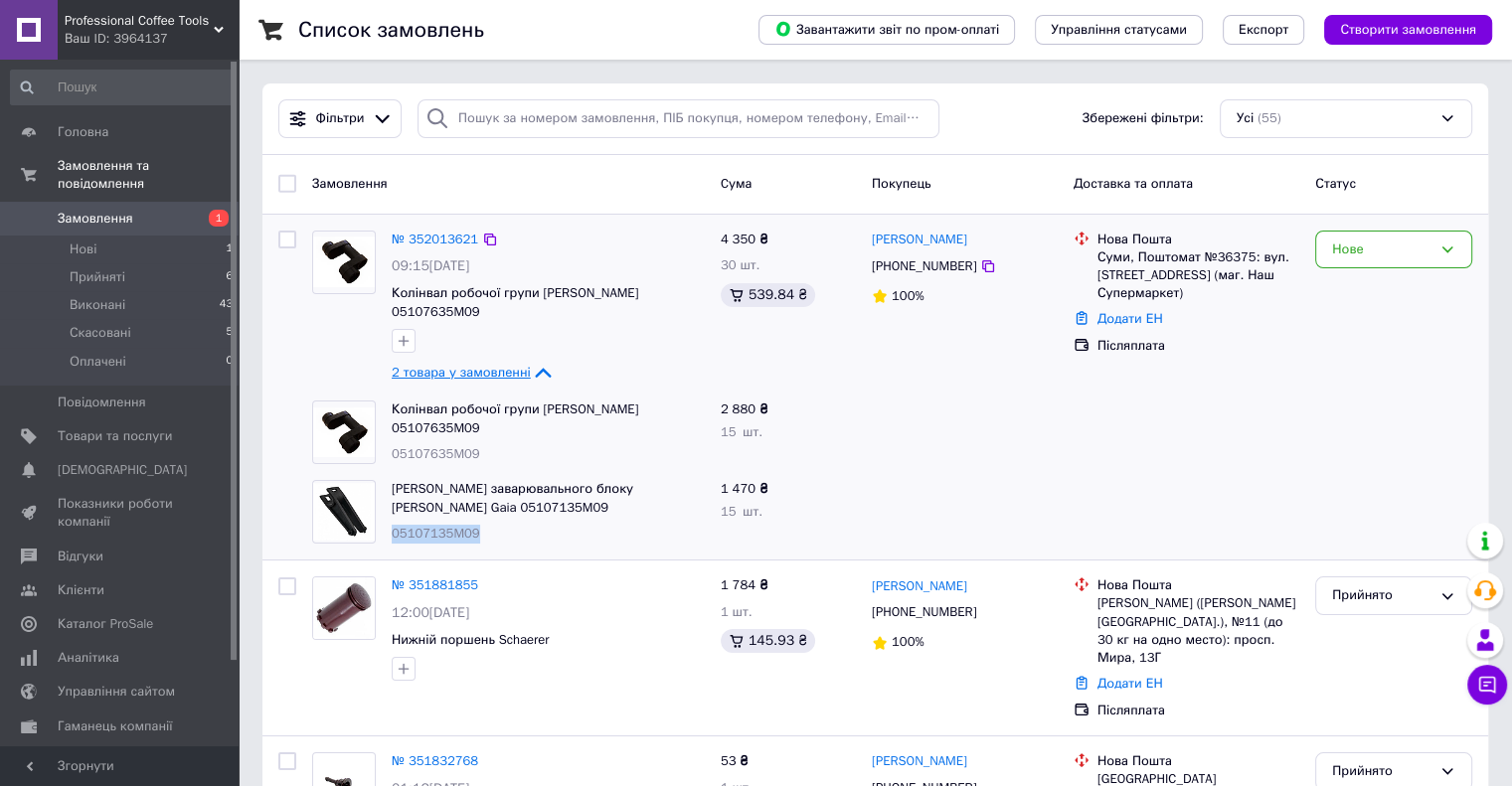 drag, startPoint x: 473, startPoint y: 513, endPoint x: 390, endPoint y: 516, distance: 83.0542 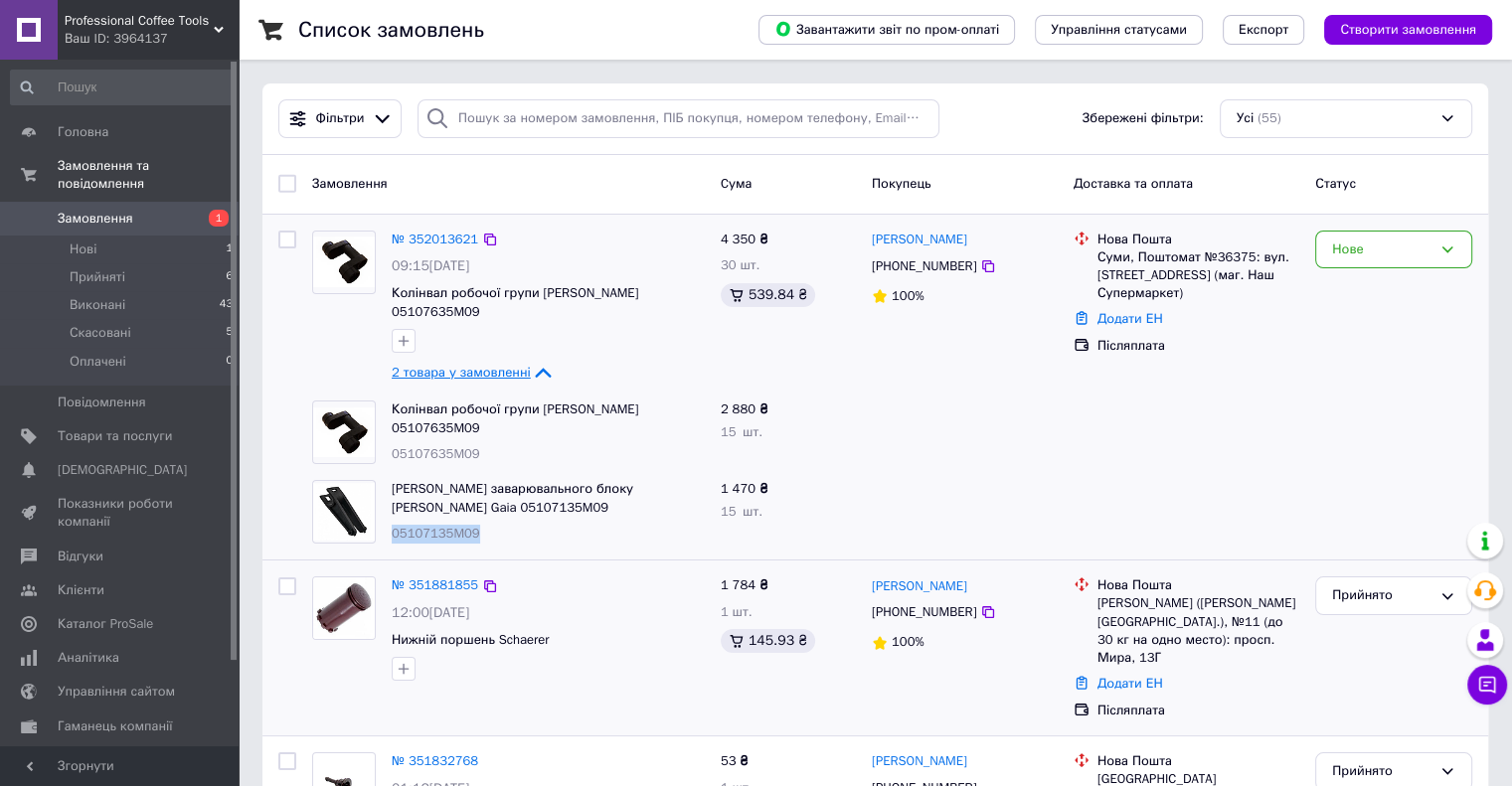 copy on "05107135M09" 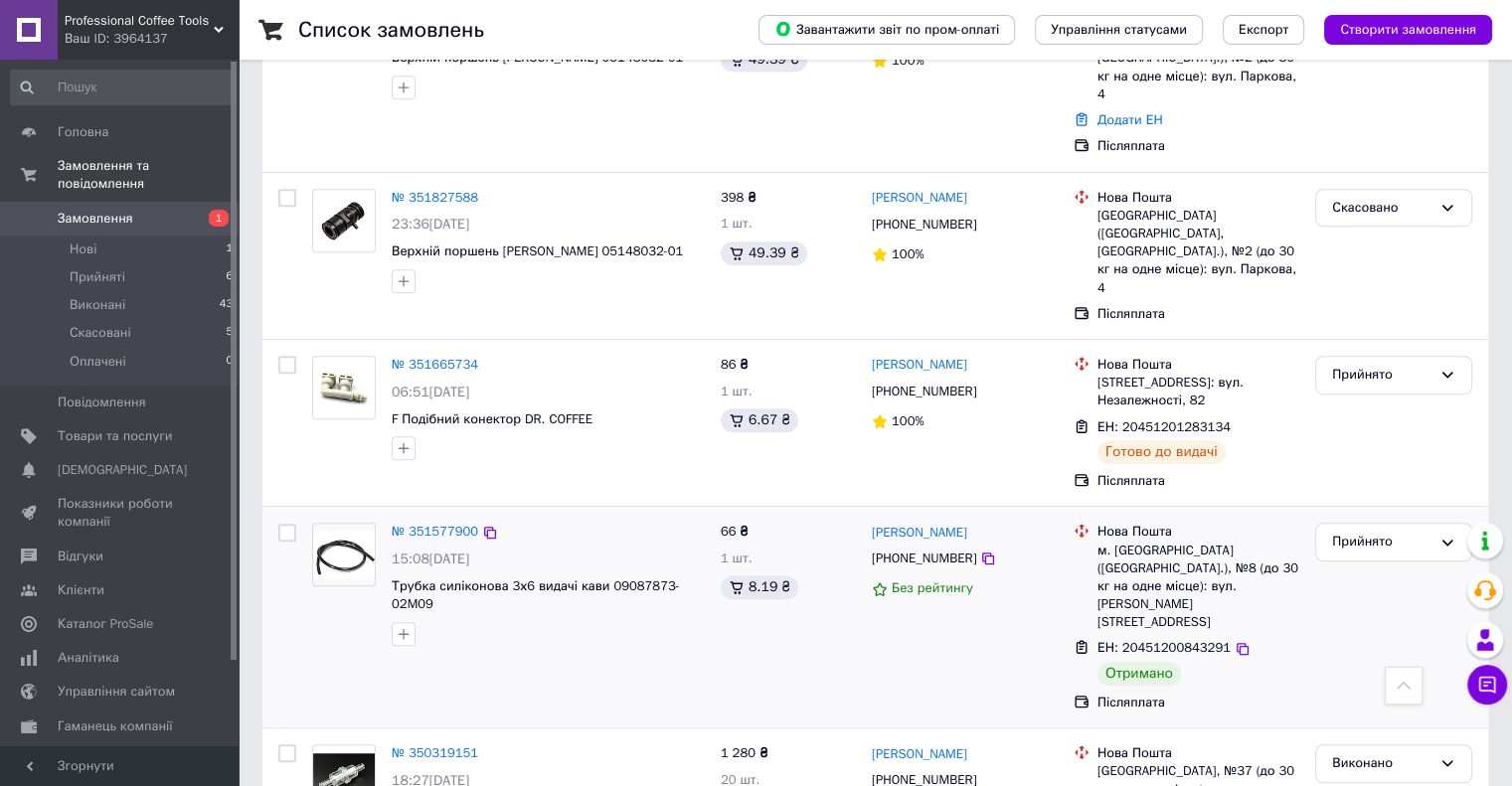 scroll, scrollTop: 1192, scrollLeft: 0, axis: vertical 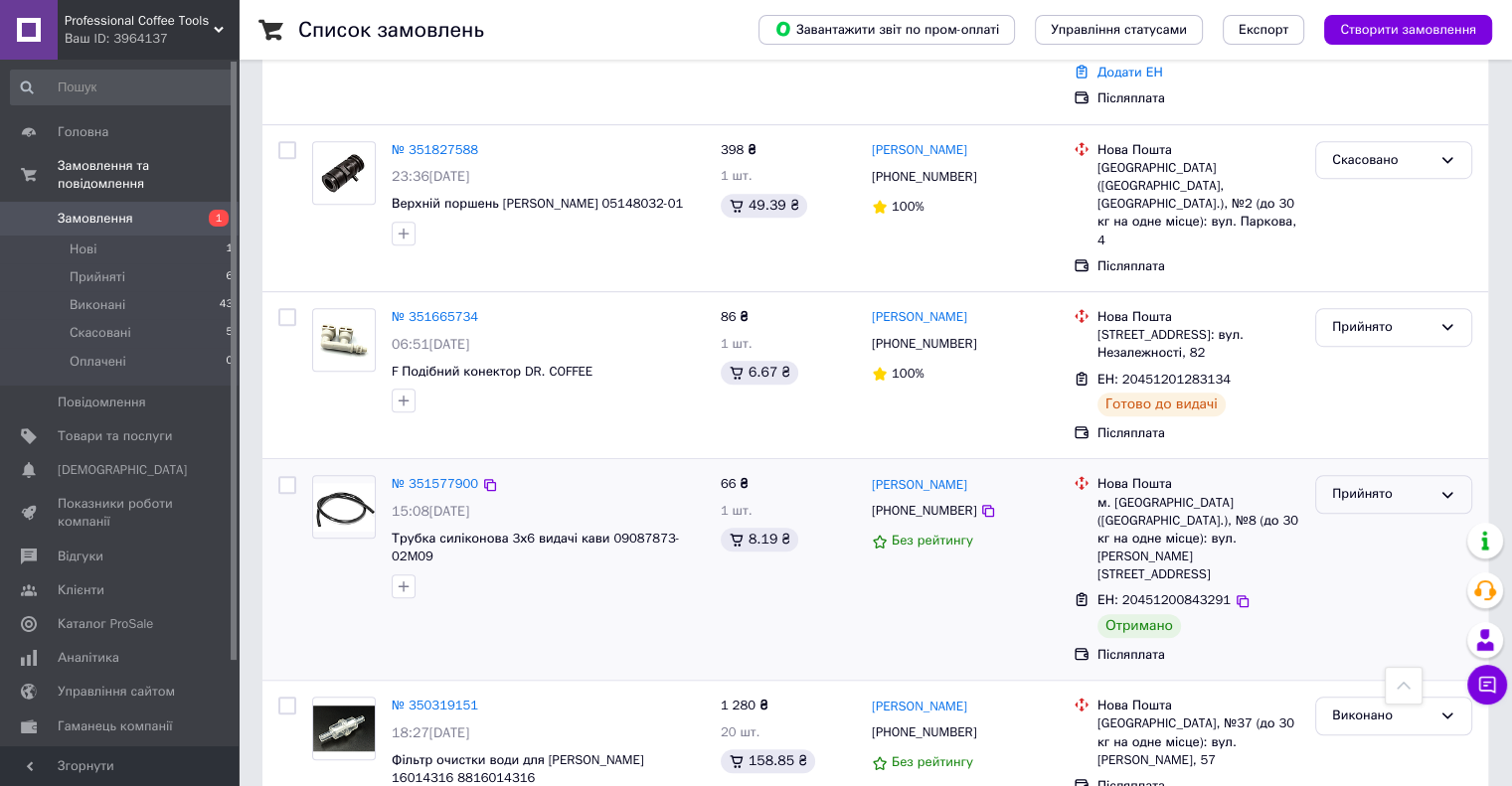 click on "Прийнято" at bounding box center (1382, 494) 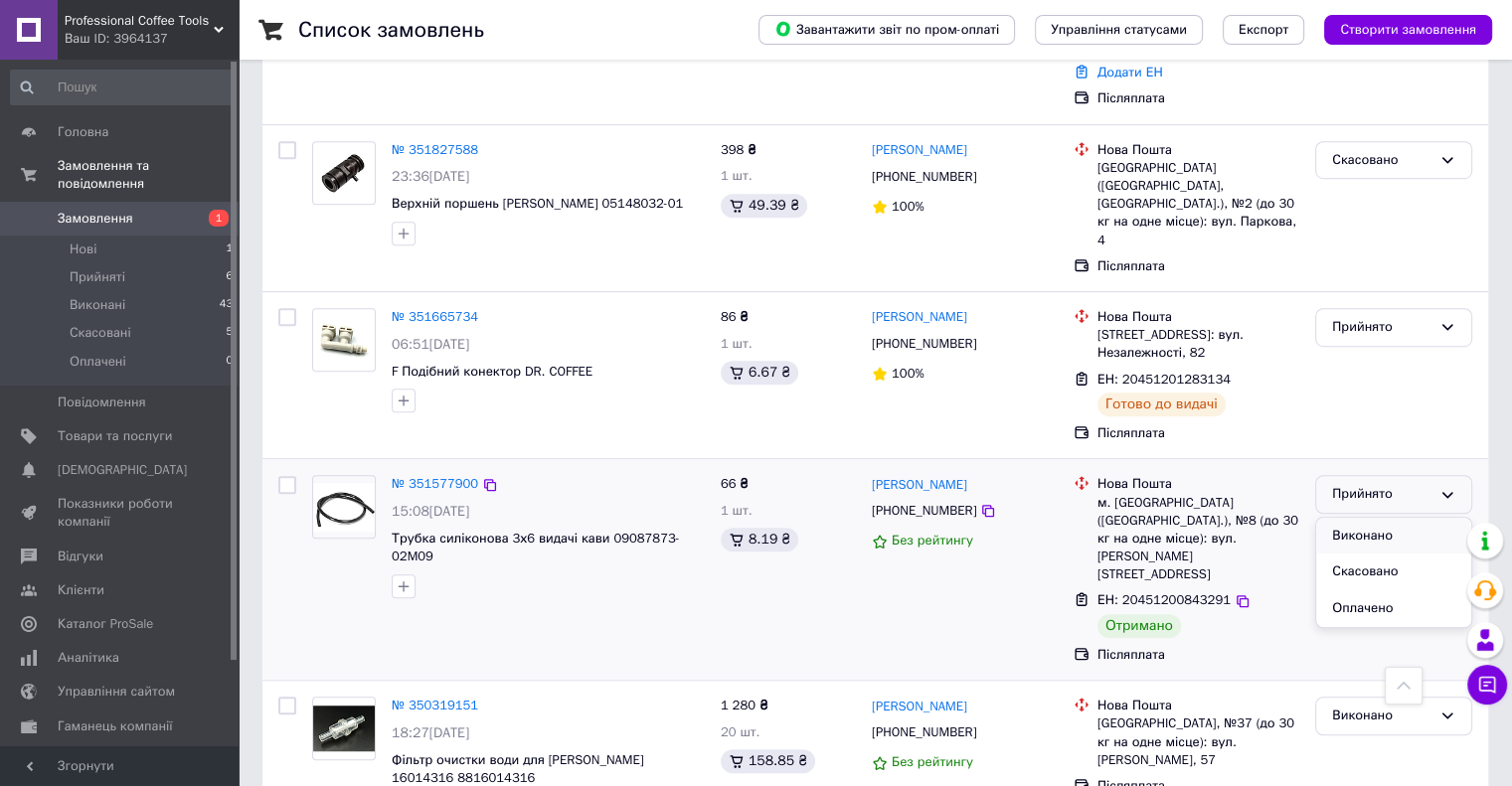 click on "Виконано" at bounding box center (1394, 536) 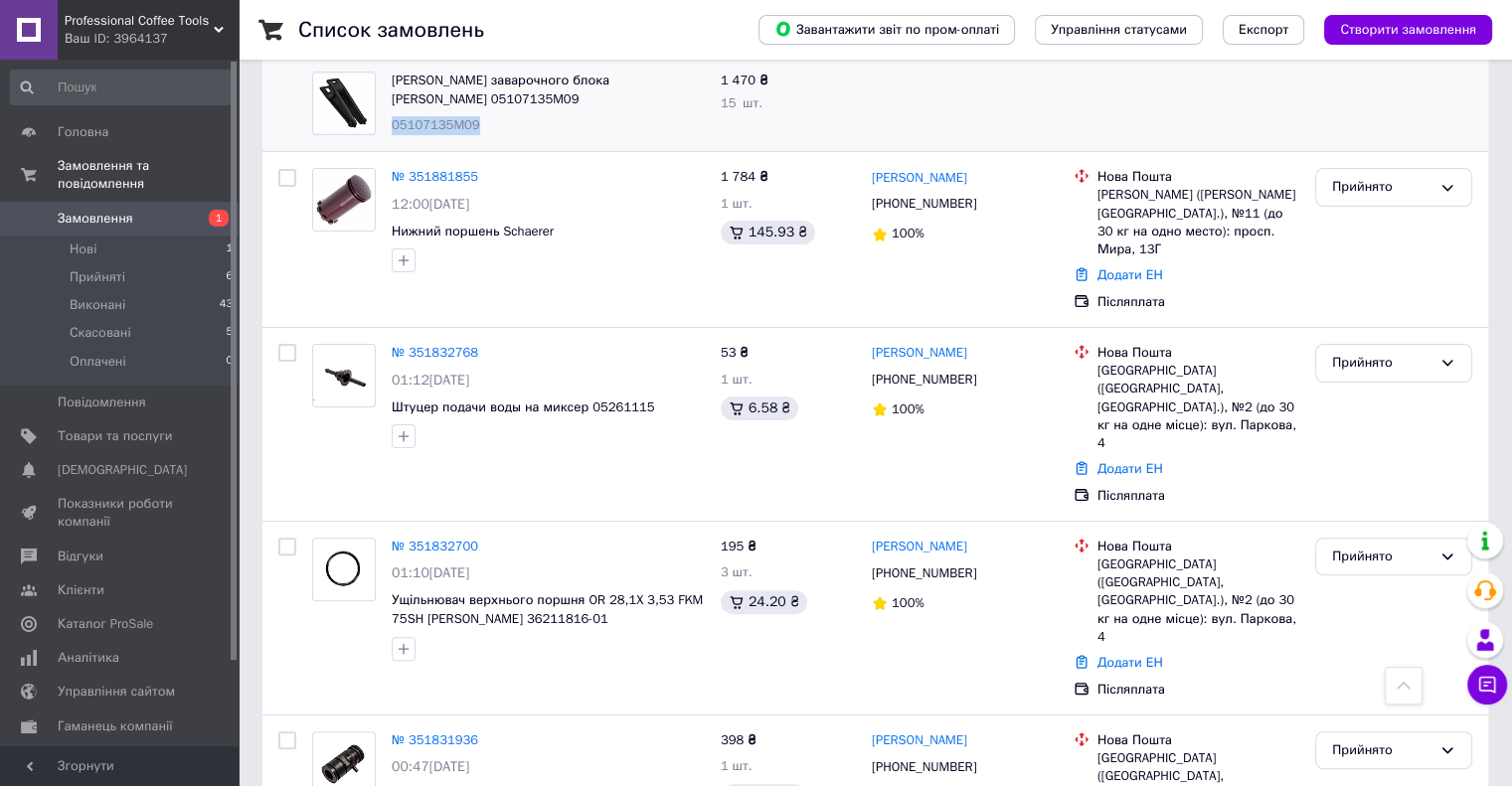 scroll, scrollTop: 298, scrollLeft: 0, axis: vertical 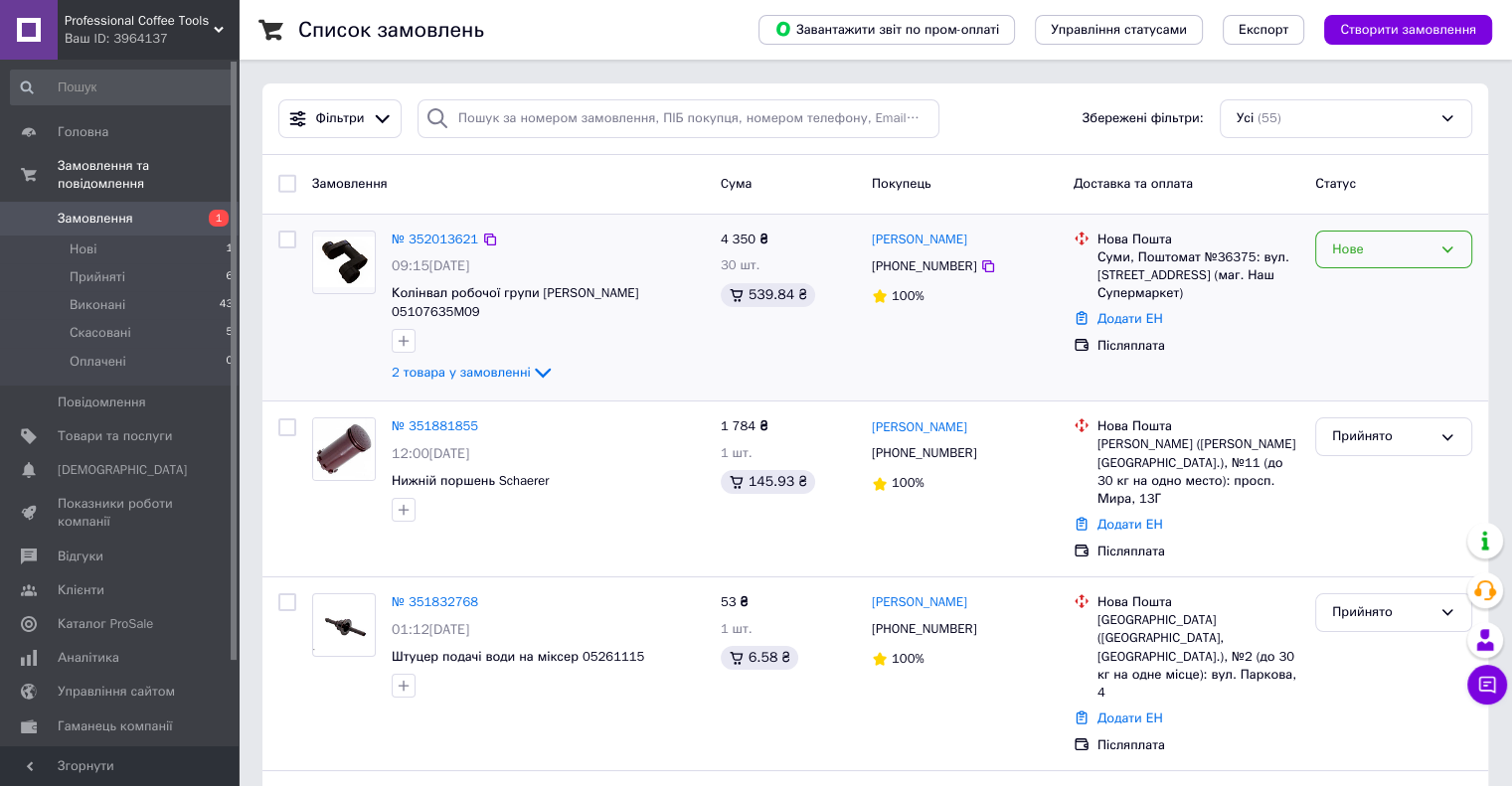 click on "Нове" at bounding box center [1382, 249] 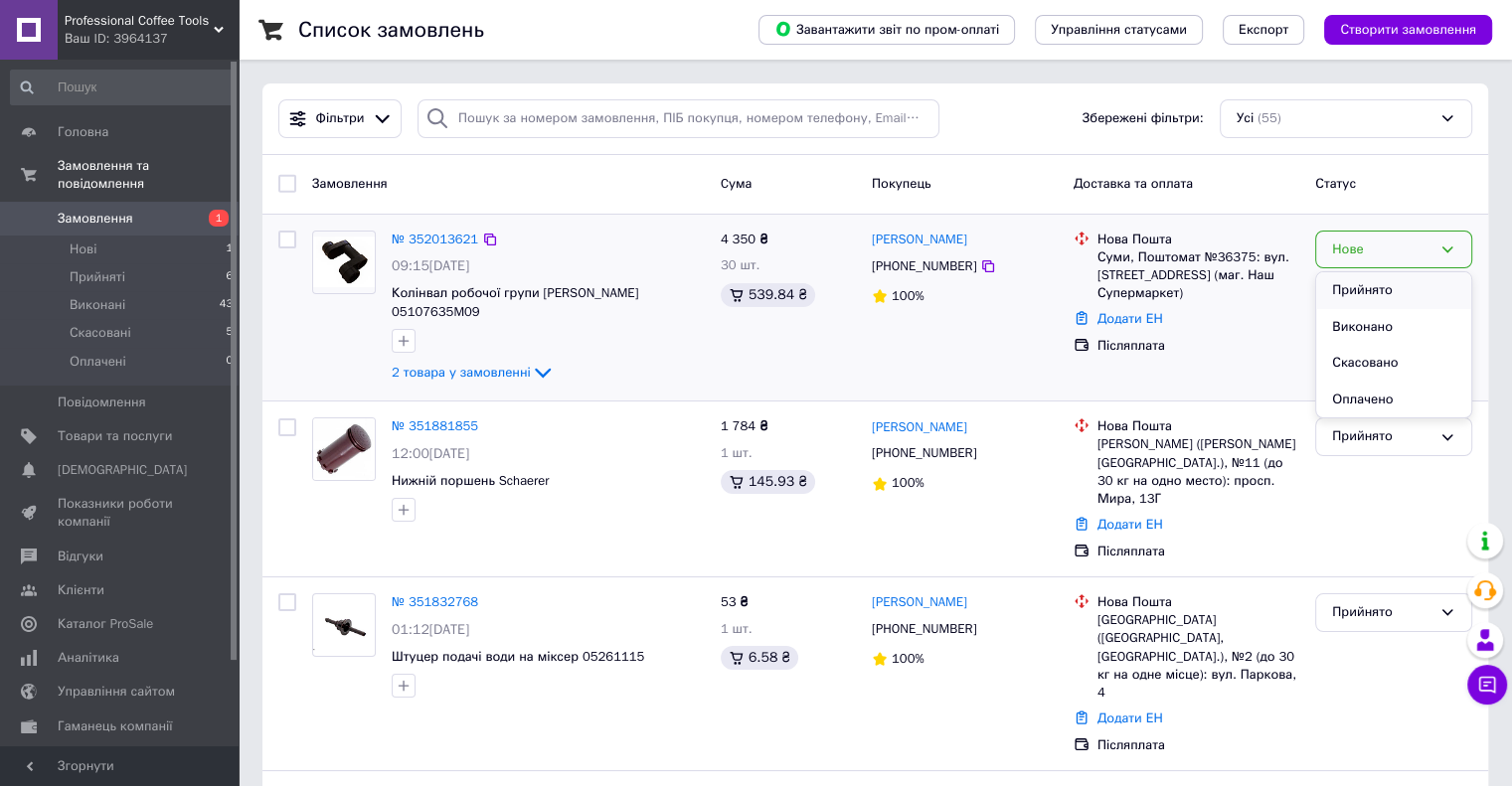 click on "Прийнято" at bounding box center (1394, 290) 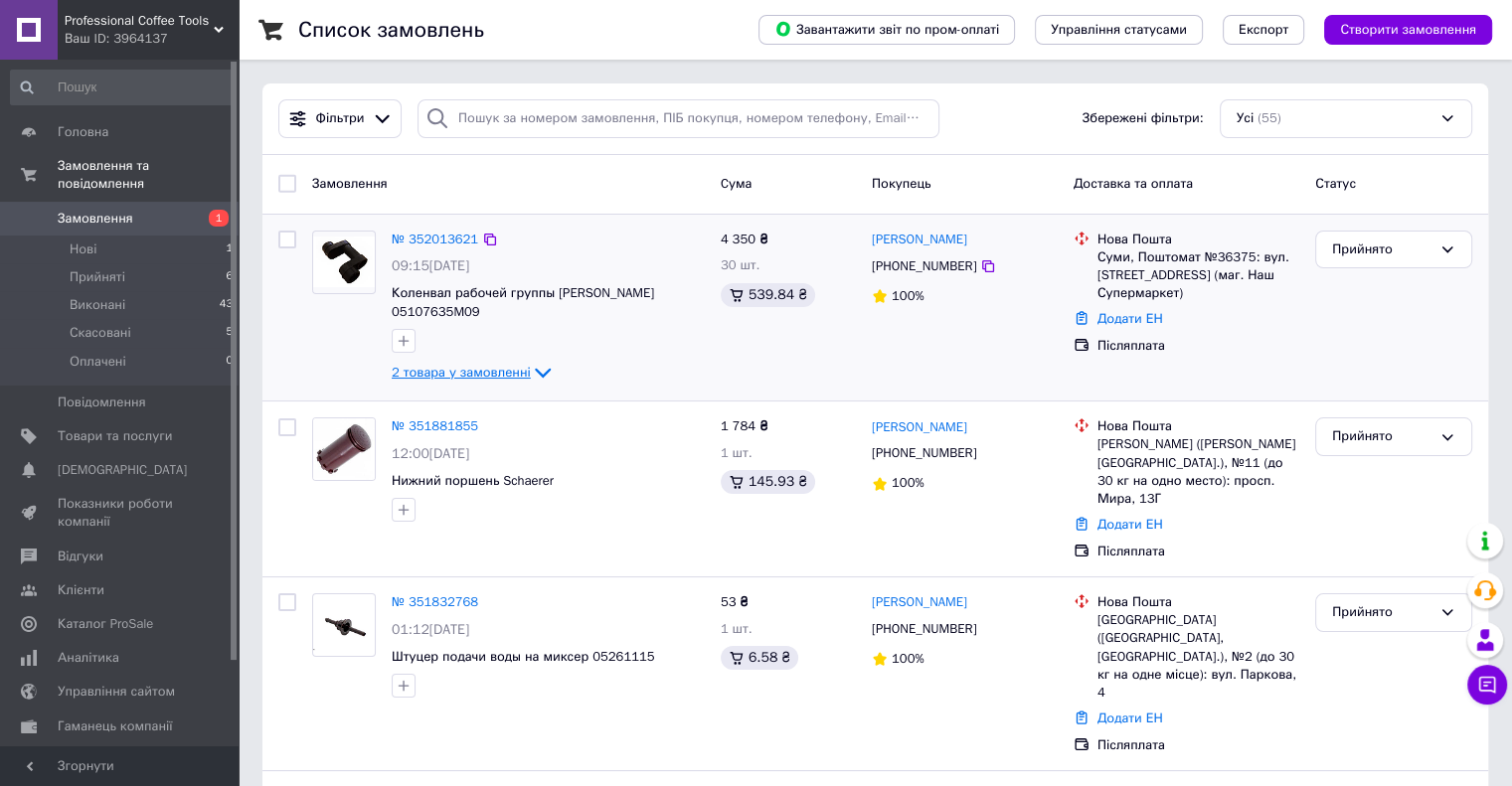 click on "2 товара у замовленні" at bounding box center (461, 372) 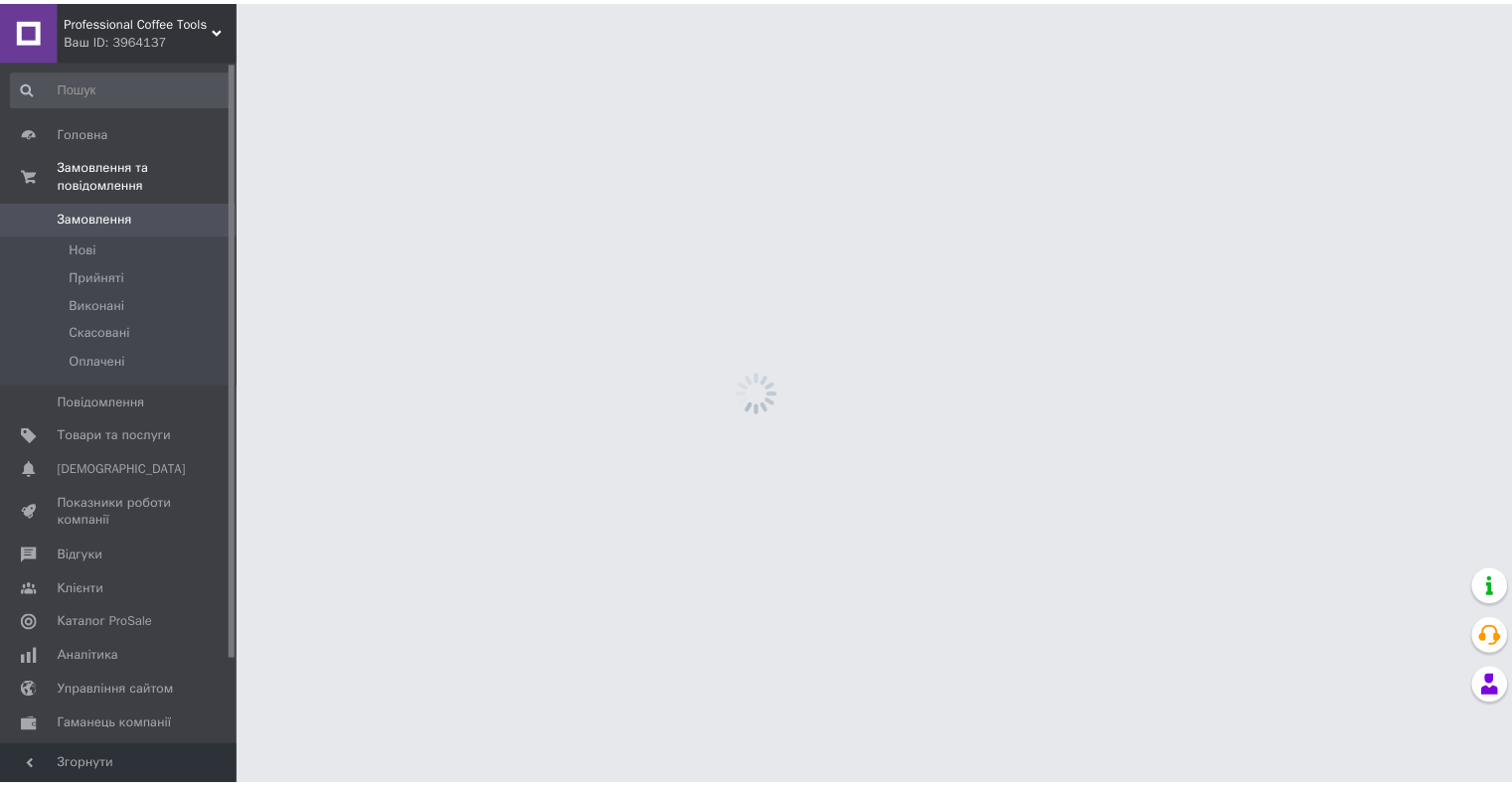 scroll, scrollTop: 0, scrollLeft: 0, axis: both 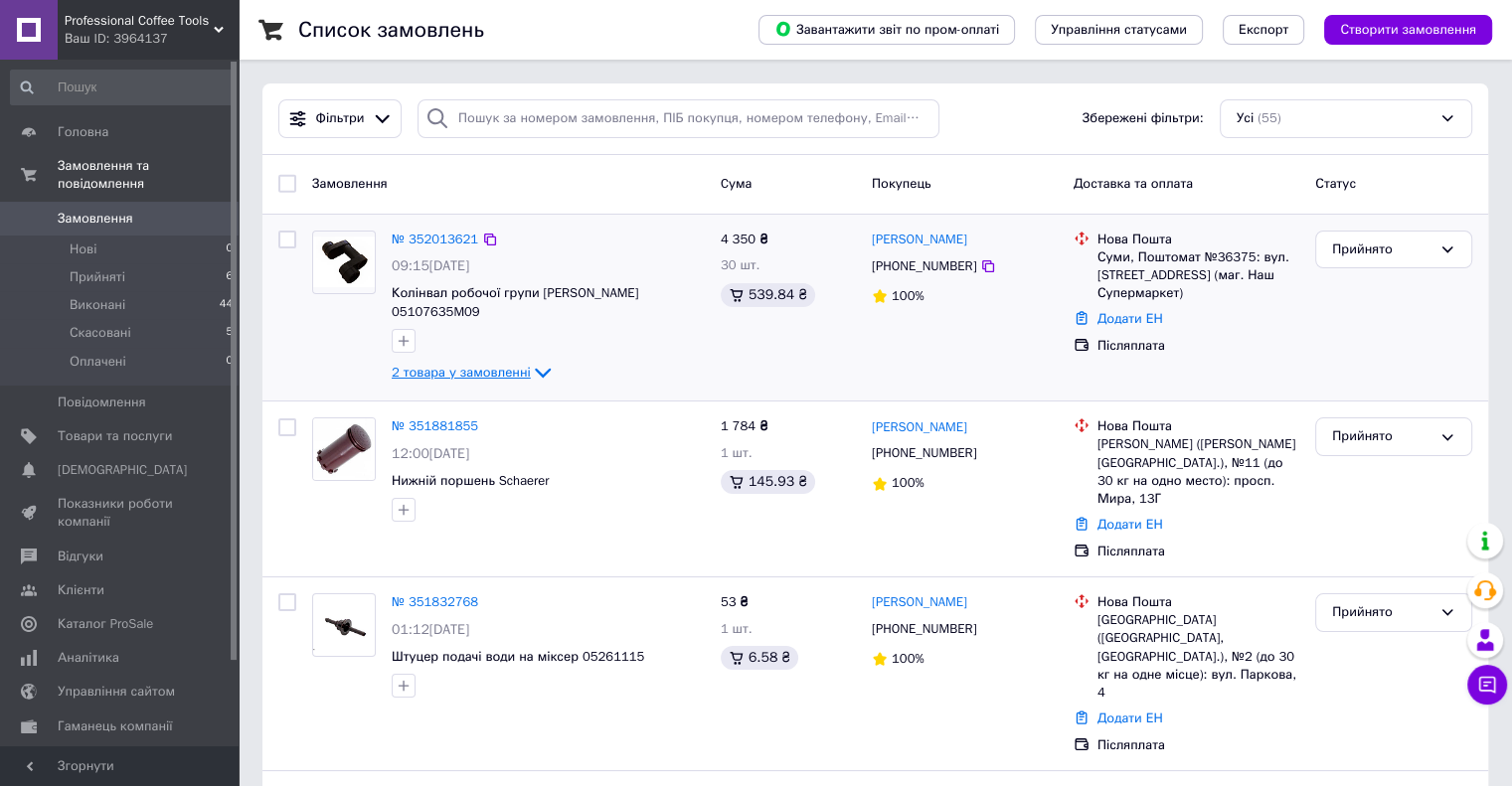 click on "2 товара у замовленні" at bounding box center [461, 372] 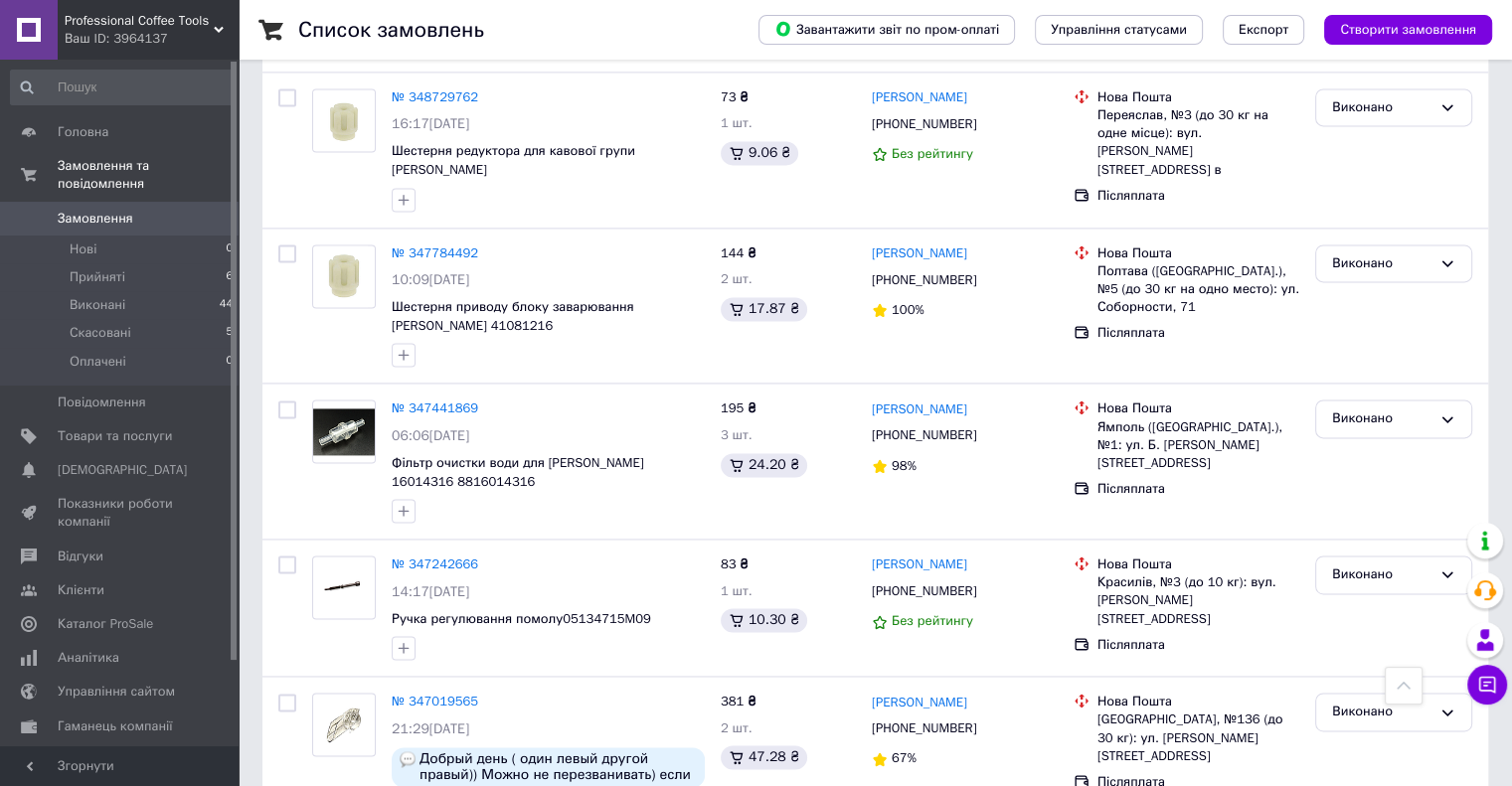 scroll, scrollTop: 2782, scrollLeft: 0, axis: vertical 